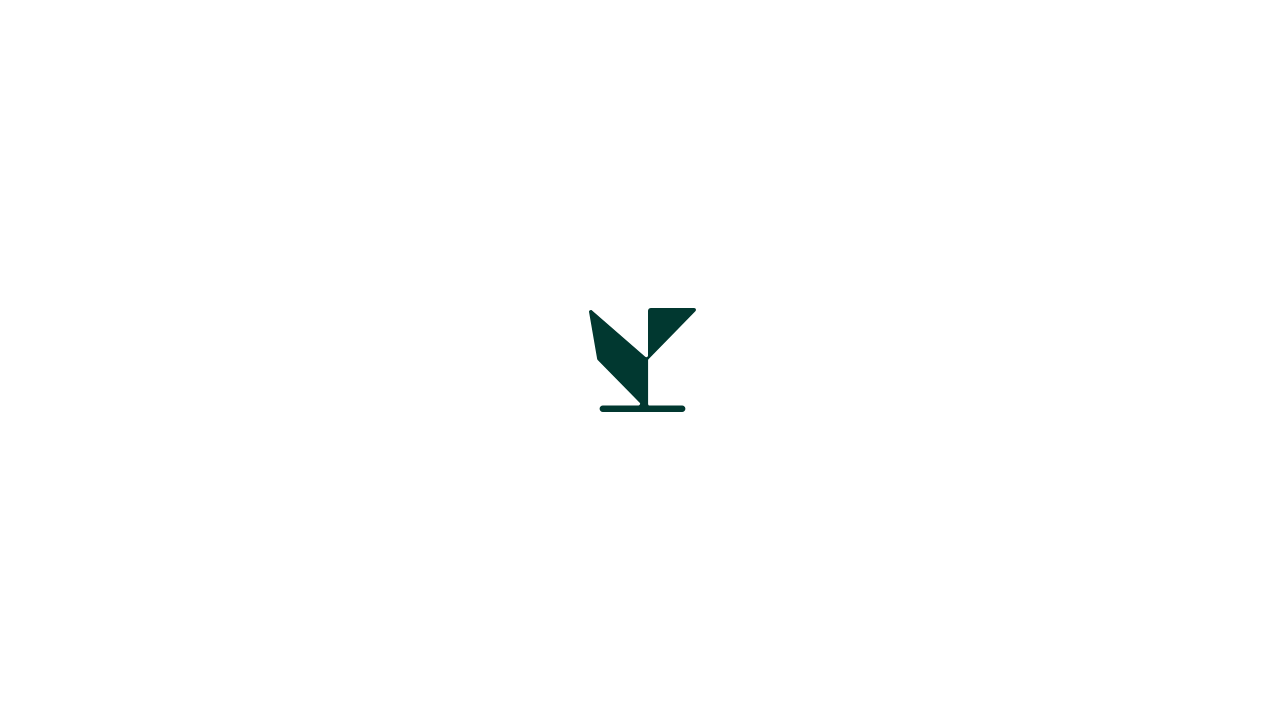 scroll, scrollTop: 0, scrollLeft: 0, axis: both 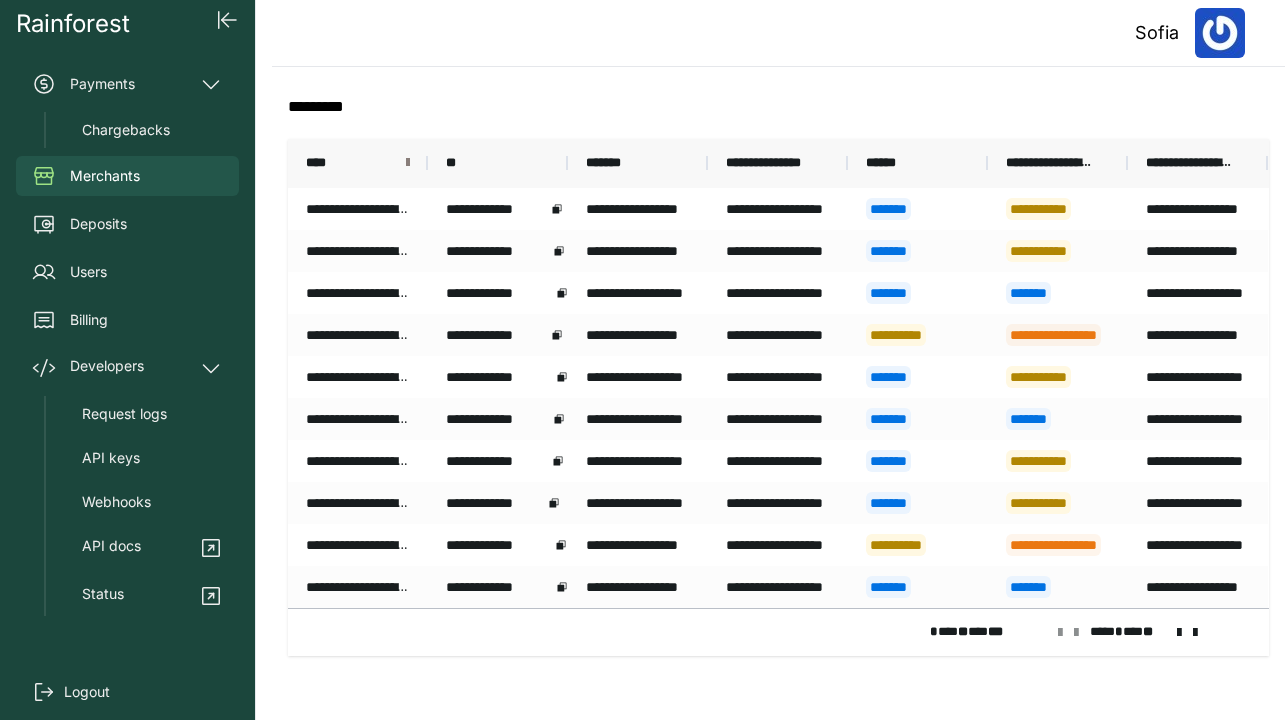 click at bounding box center (408, 163) 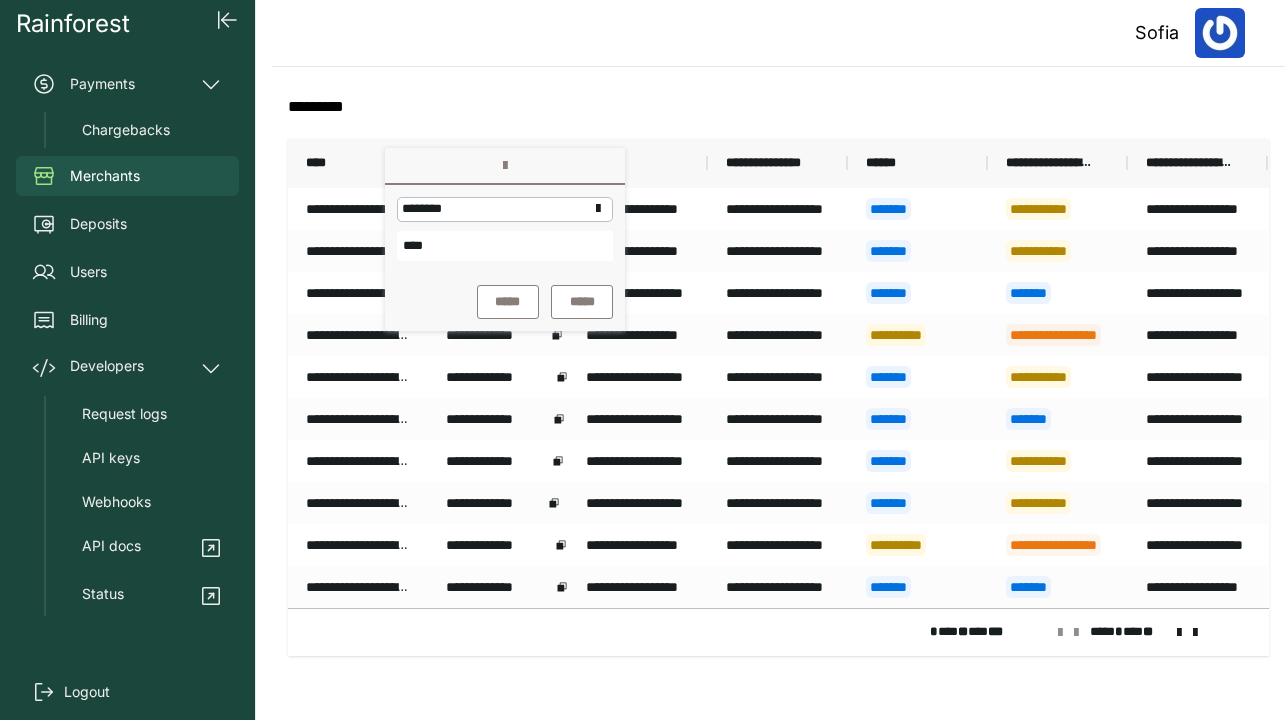 type on "****" 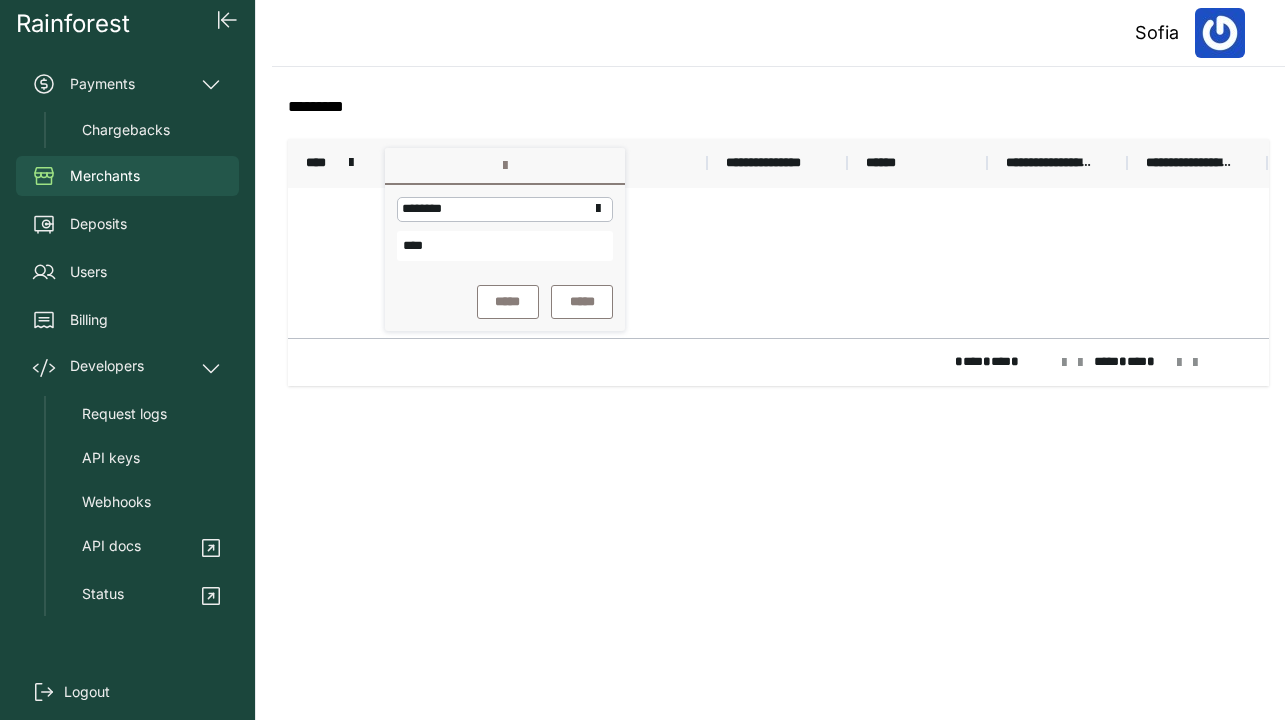 click on "**********" 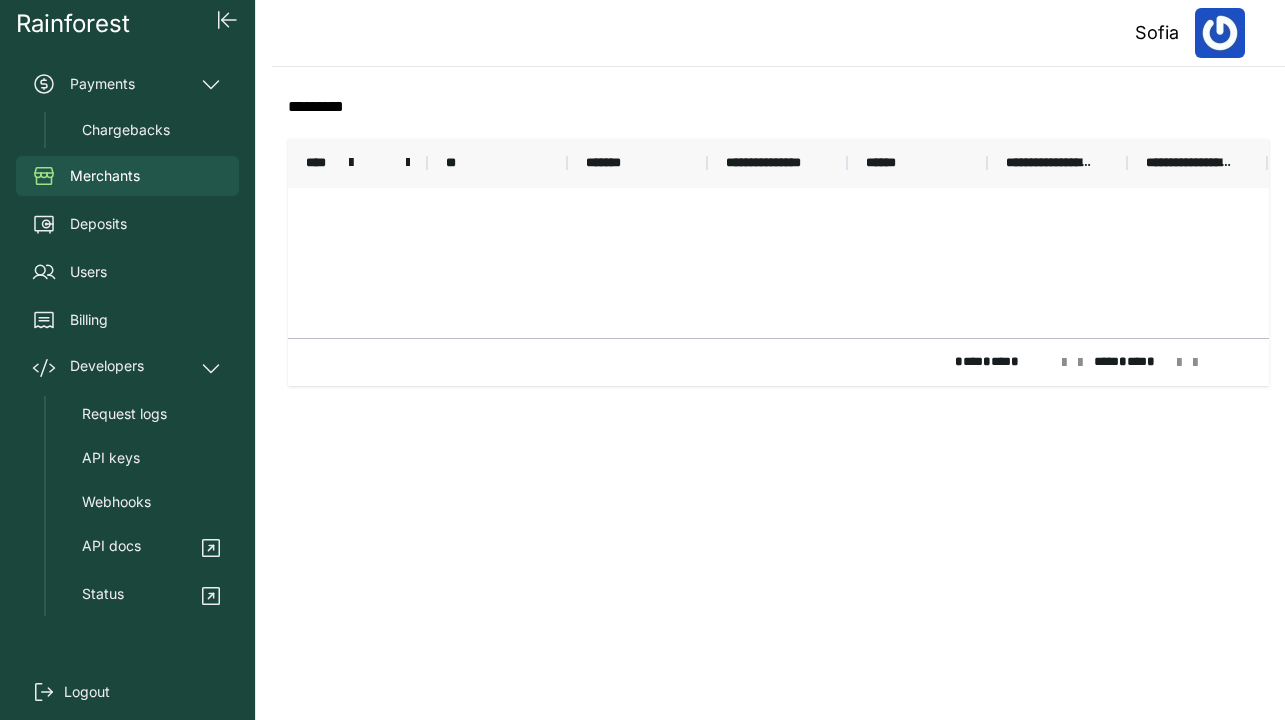 click at bounding box center (428, 163) 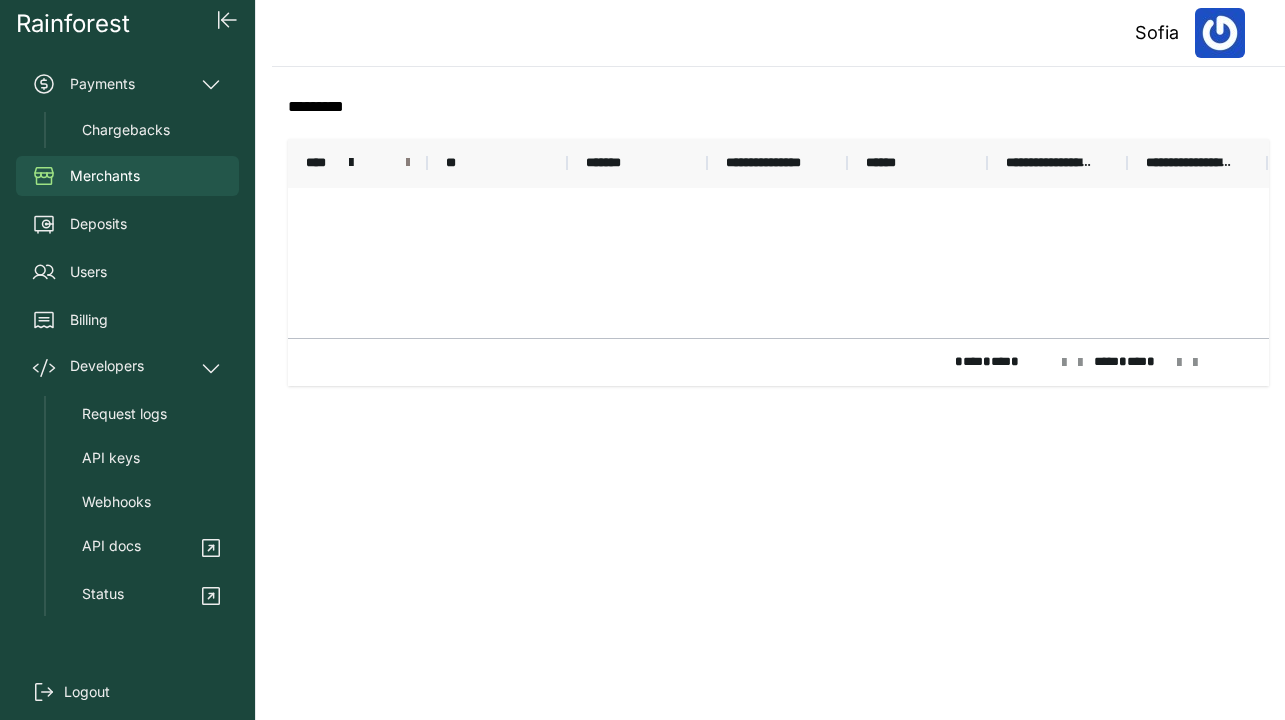 click at bounding box center [408, 163] 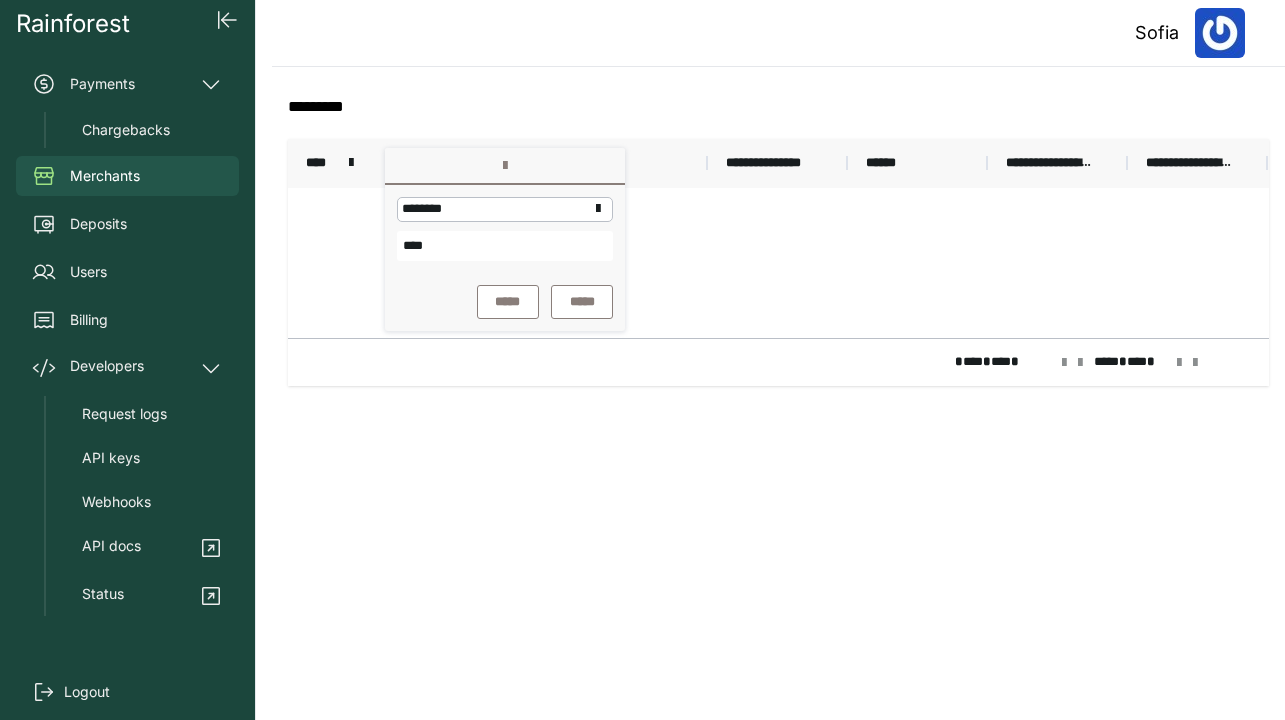 click on "****" at bounding box center (505, 246) 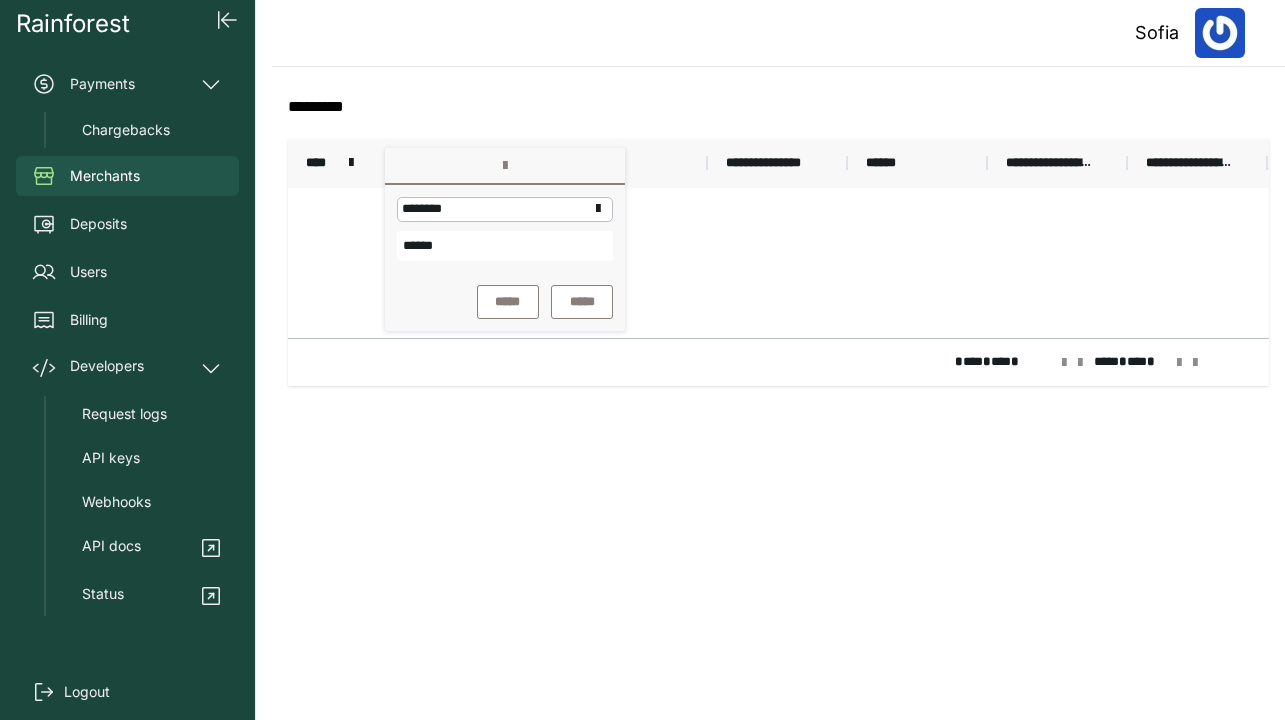 click on "*****" at bounding box center [508, 302] 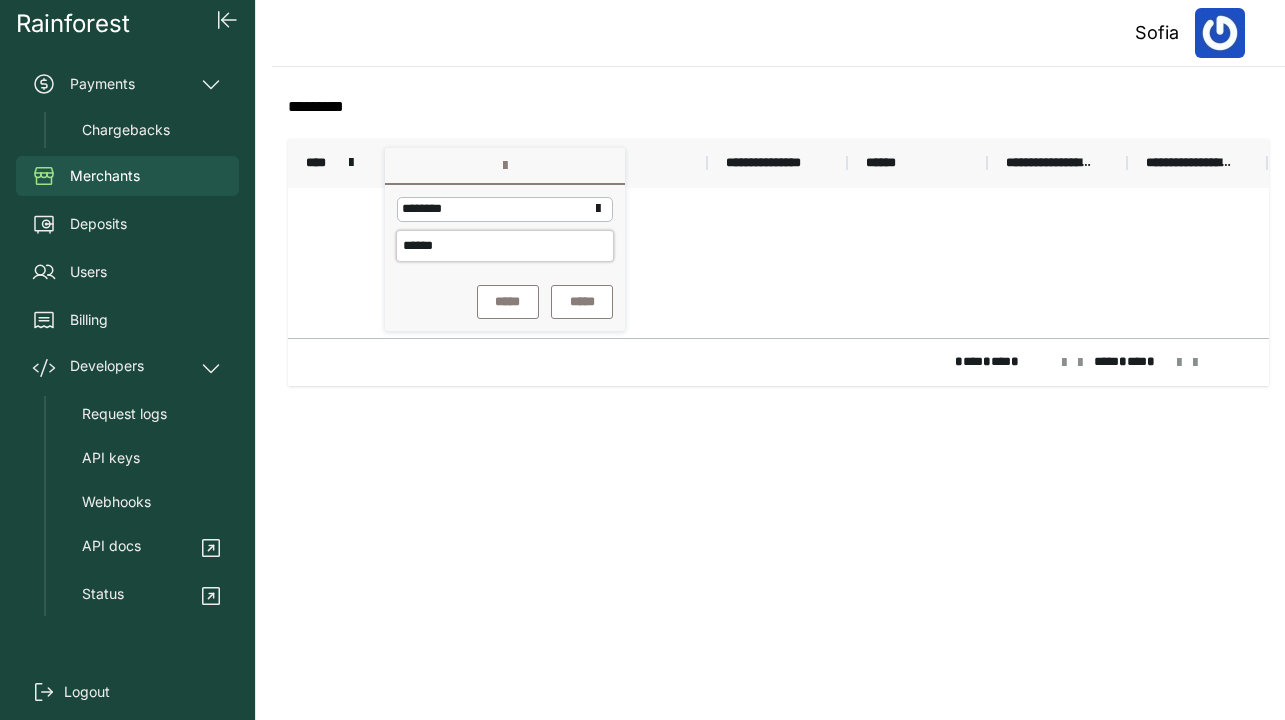 click on "******" at bounding box center (505, 246) 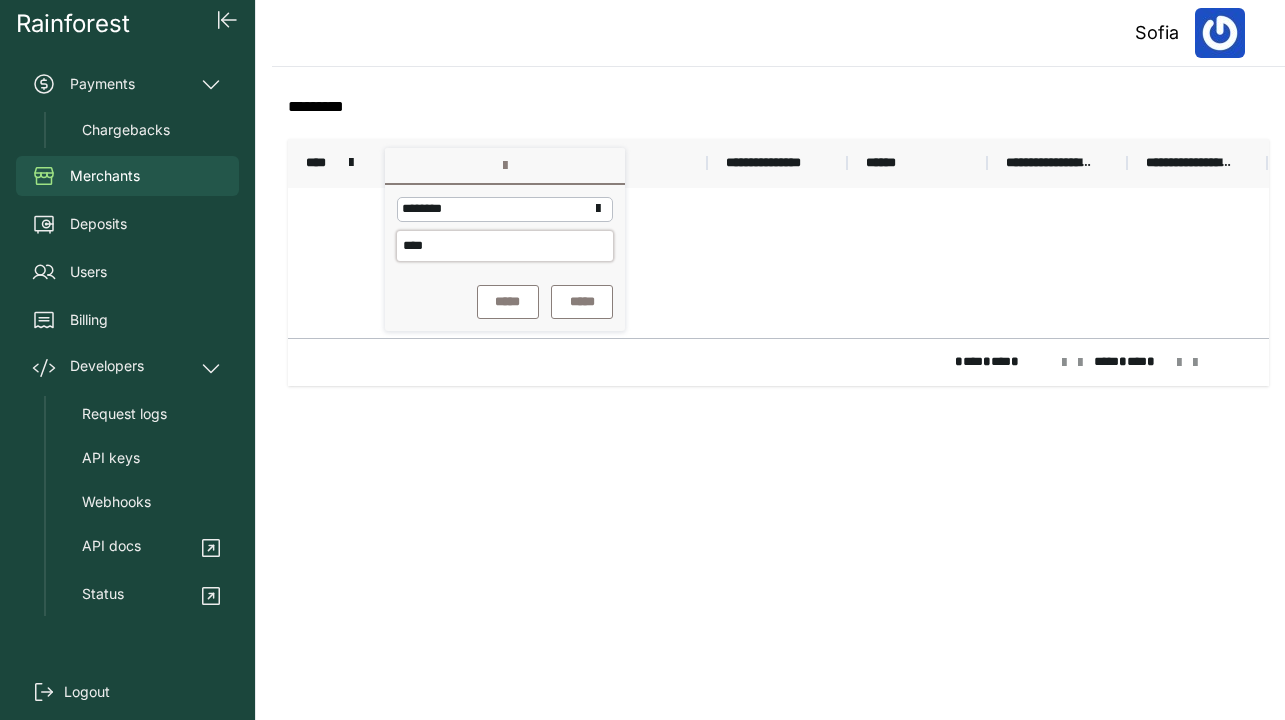 type on "****" 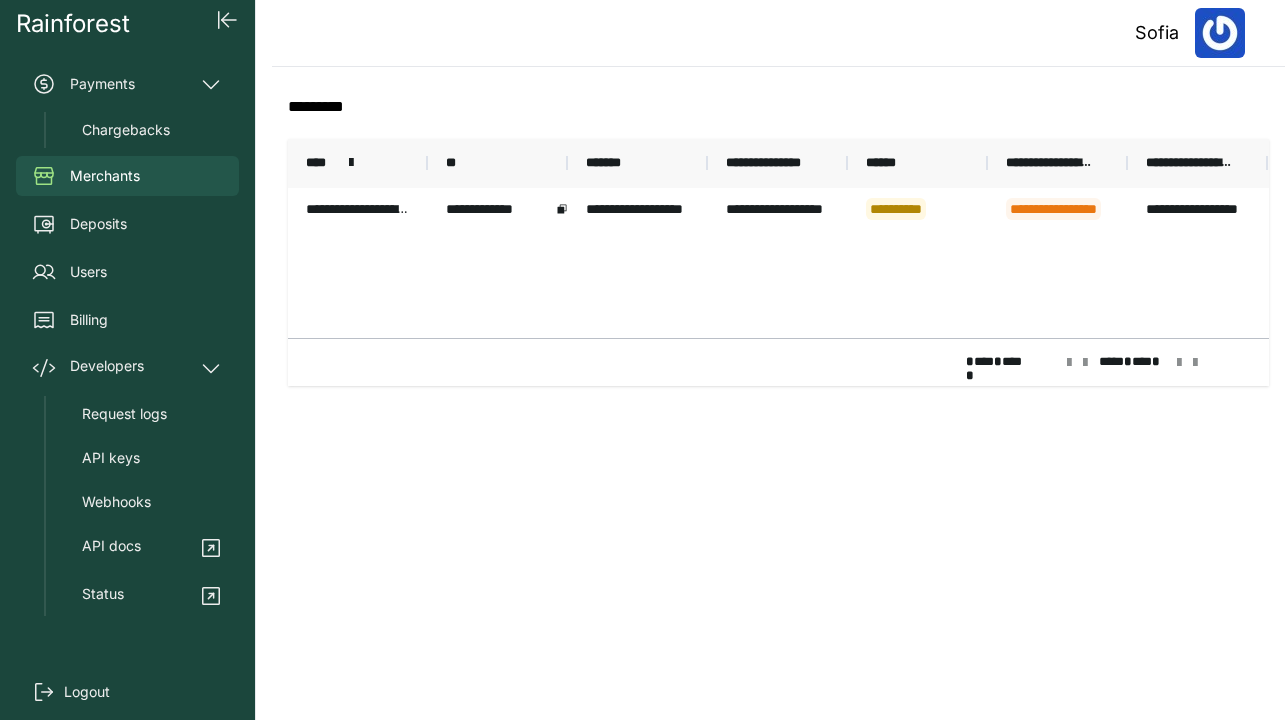 click on "**********" at bounding box center (778, 263) 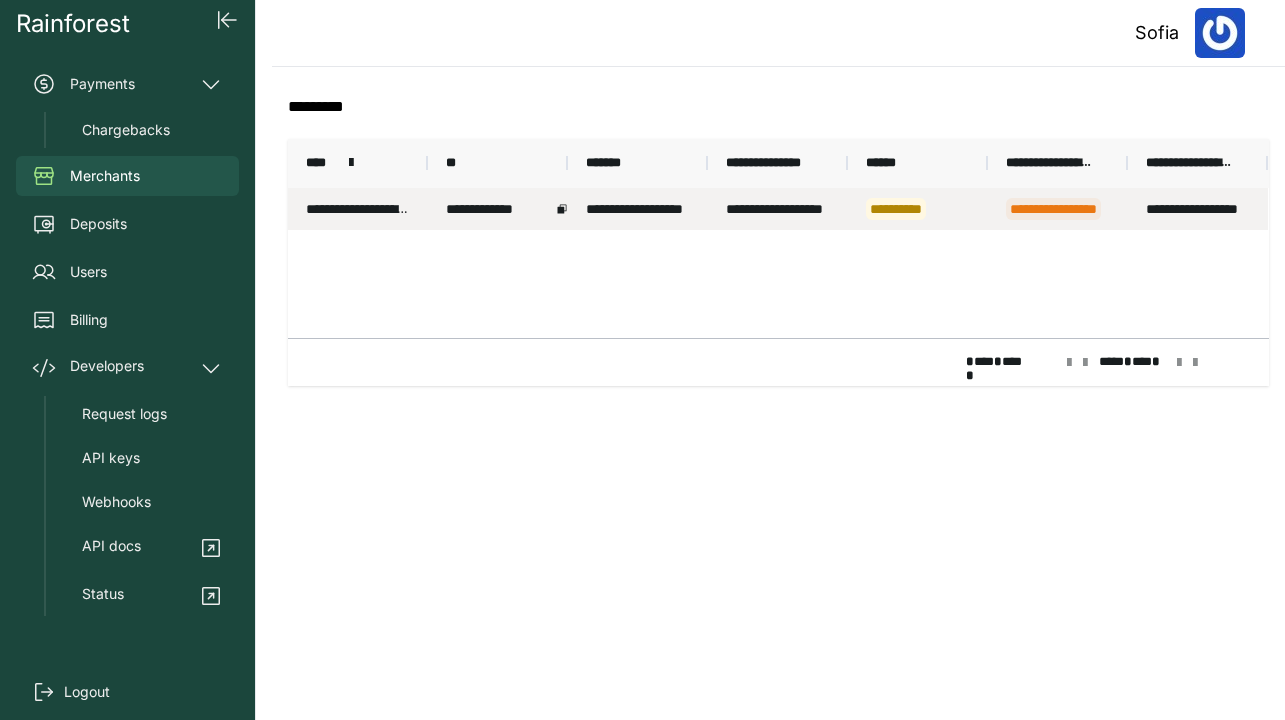 click on "**********" at bounding box center [778, 209] 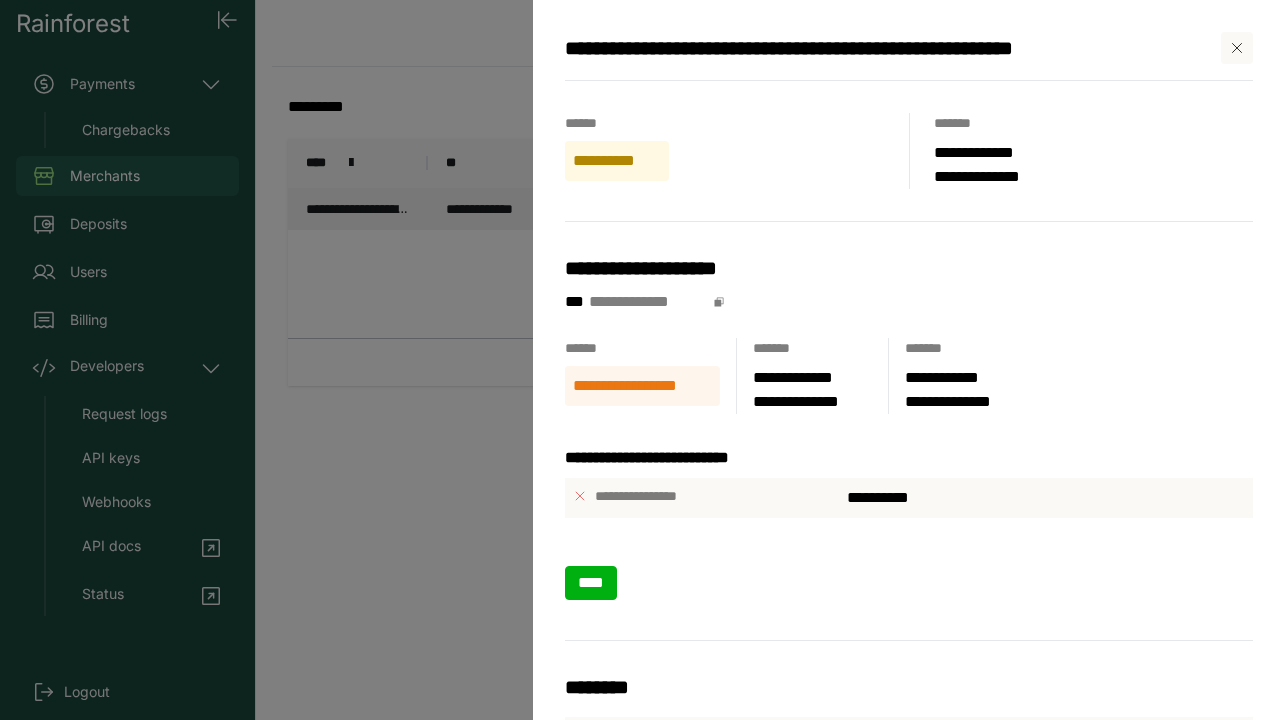 click on "****" at bounding box center [591, 583] 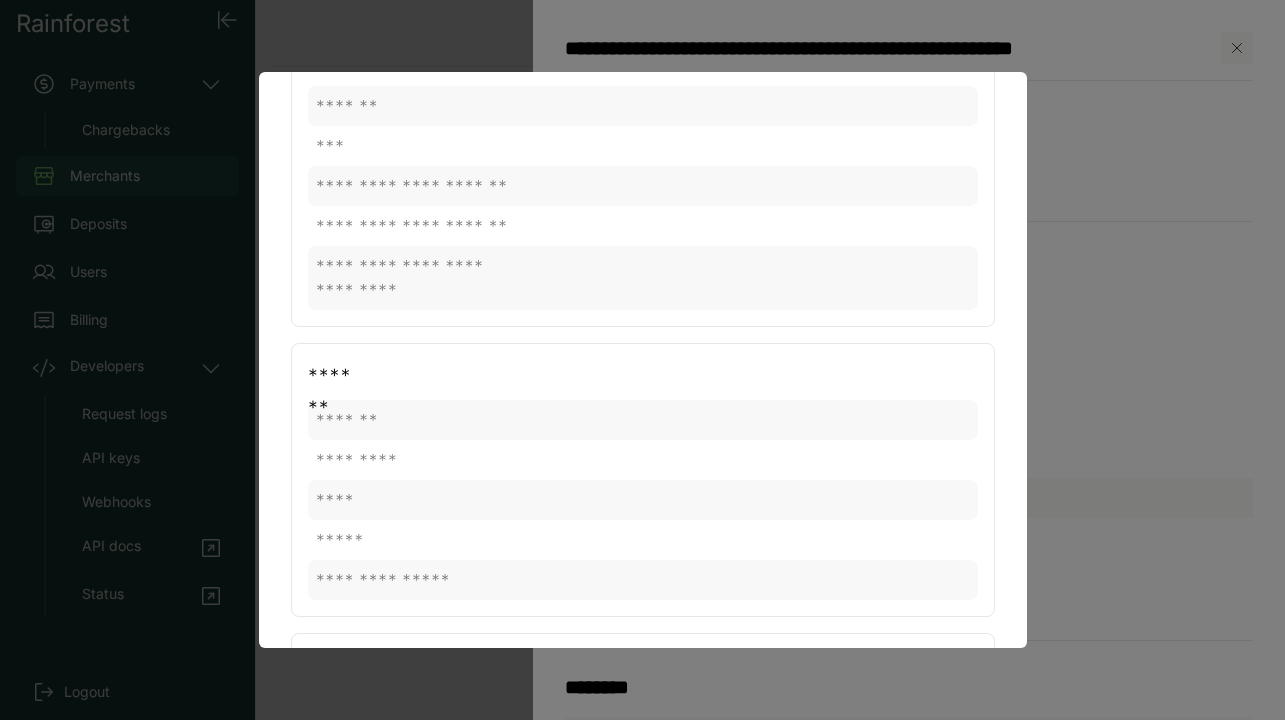 scroll, scrollTop: 365, scrollLeft: 0, axis: vertical 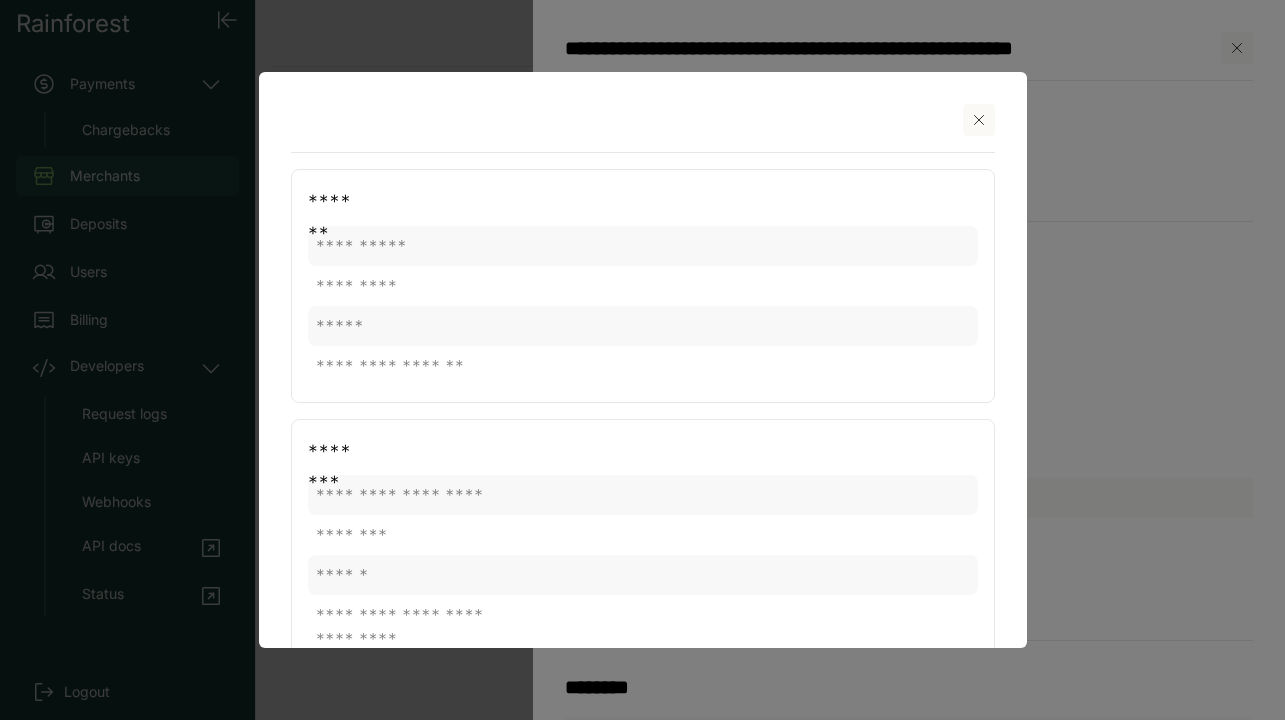 click 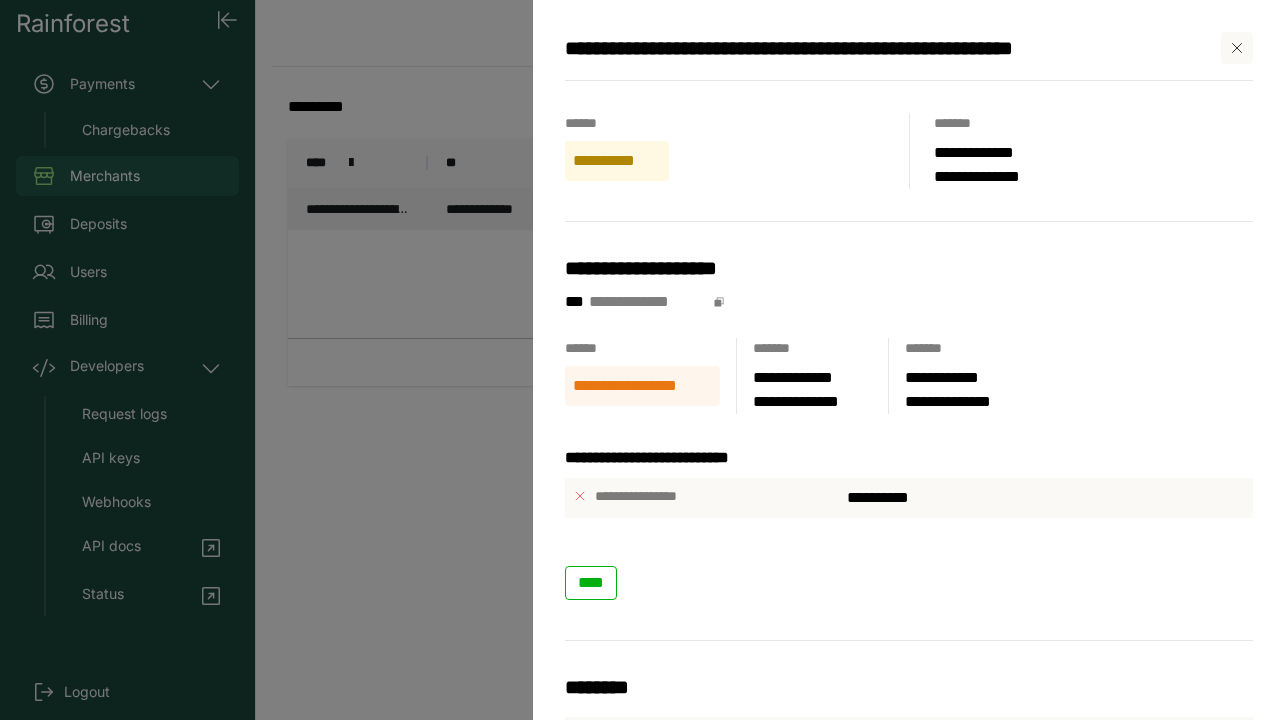 click on "**********" at bounding box center [909, 302] 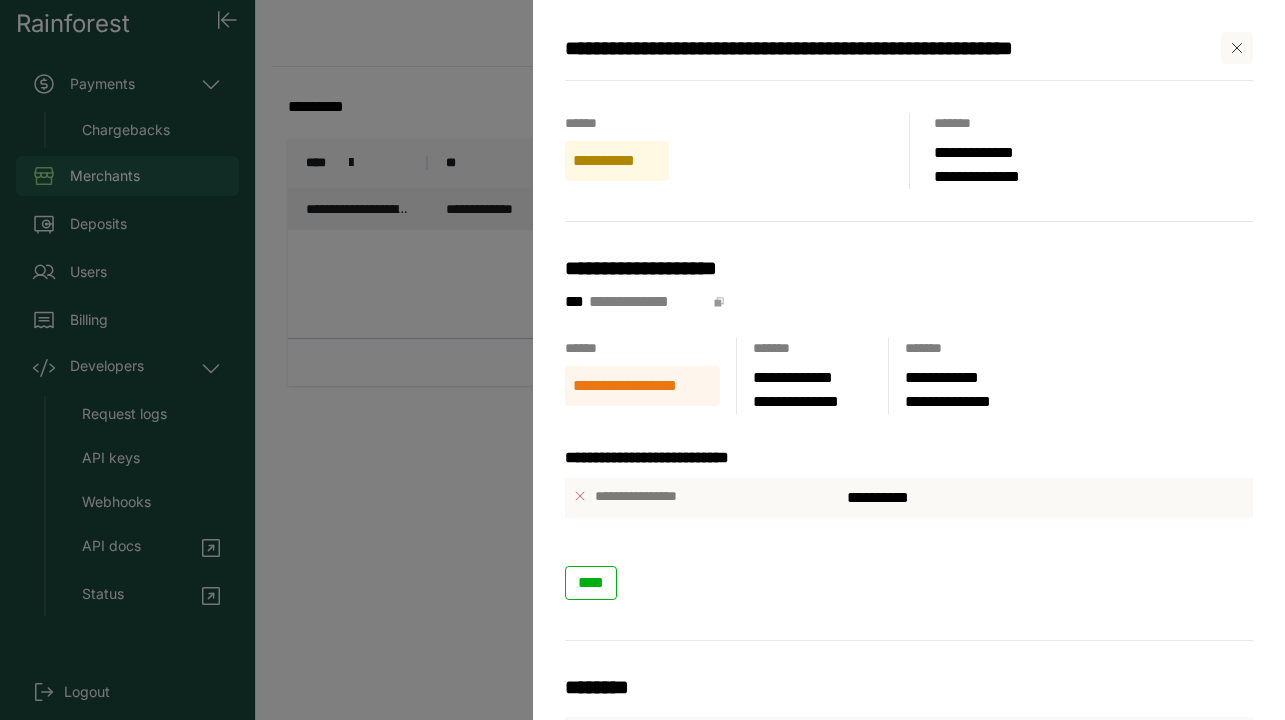 click 